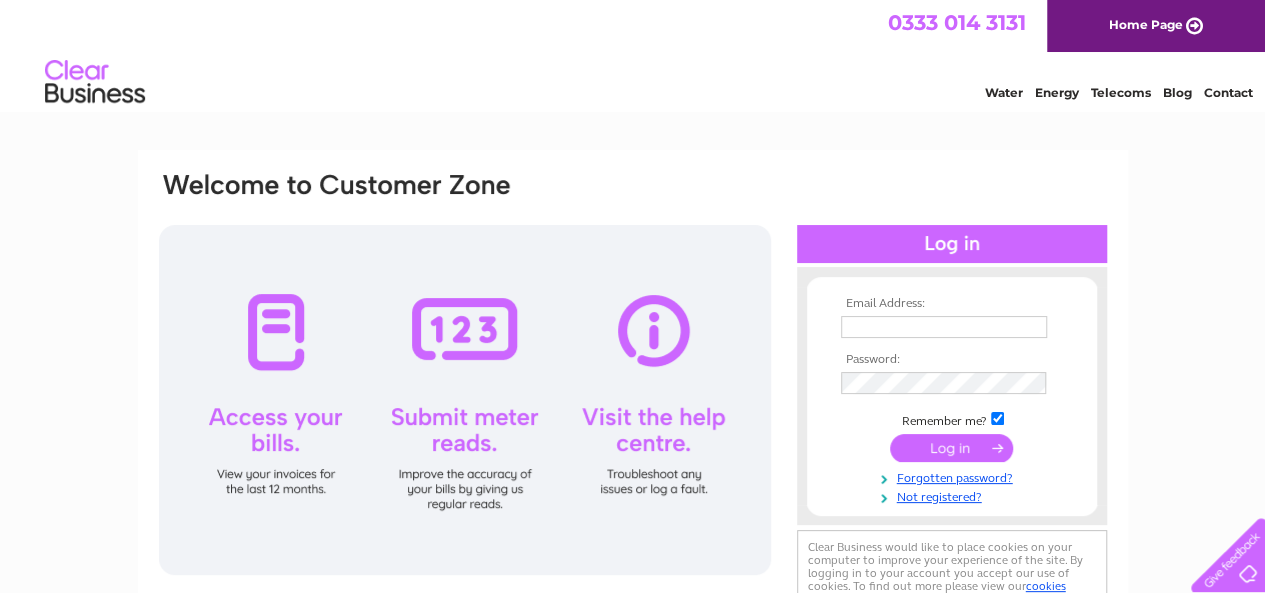 scroll, scrollTop: 100, scrollLeft: 0, axis: vertical 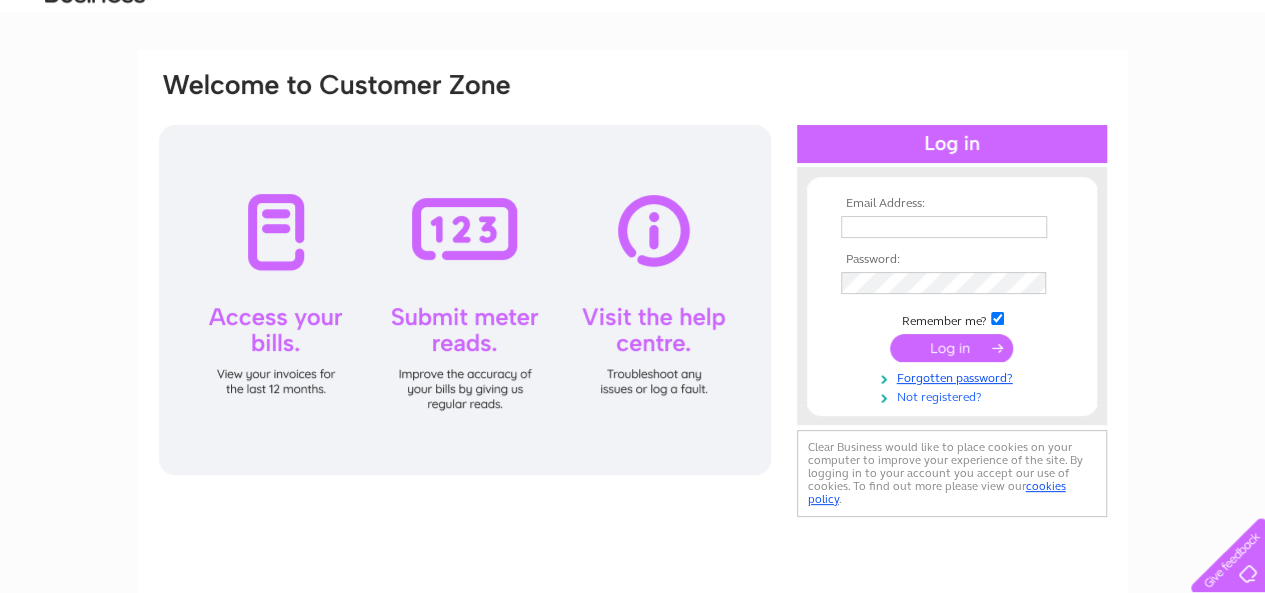 click on "Not registered?" at bounding box center [954, 395] 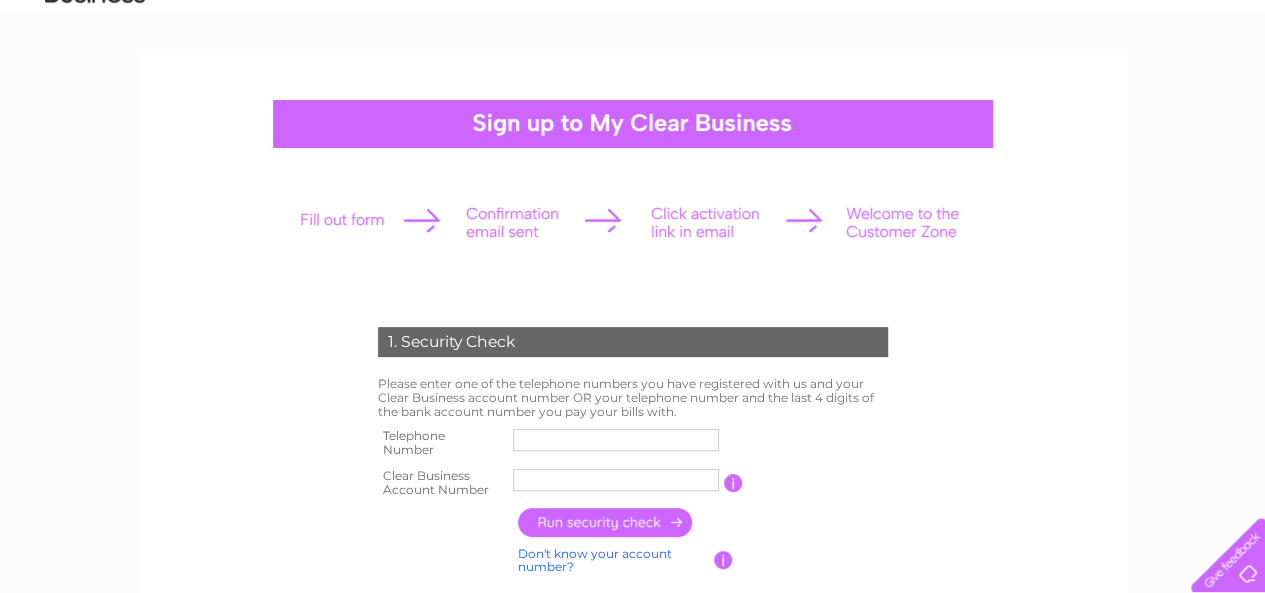 scroll, scrollTop: 200, scrollLeft: 0, axis: vertical 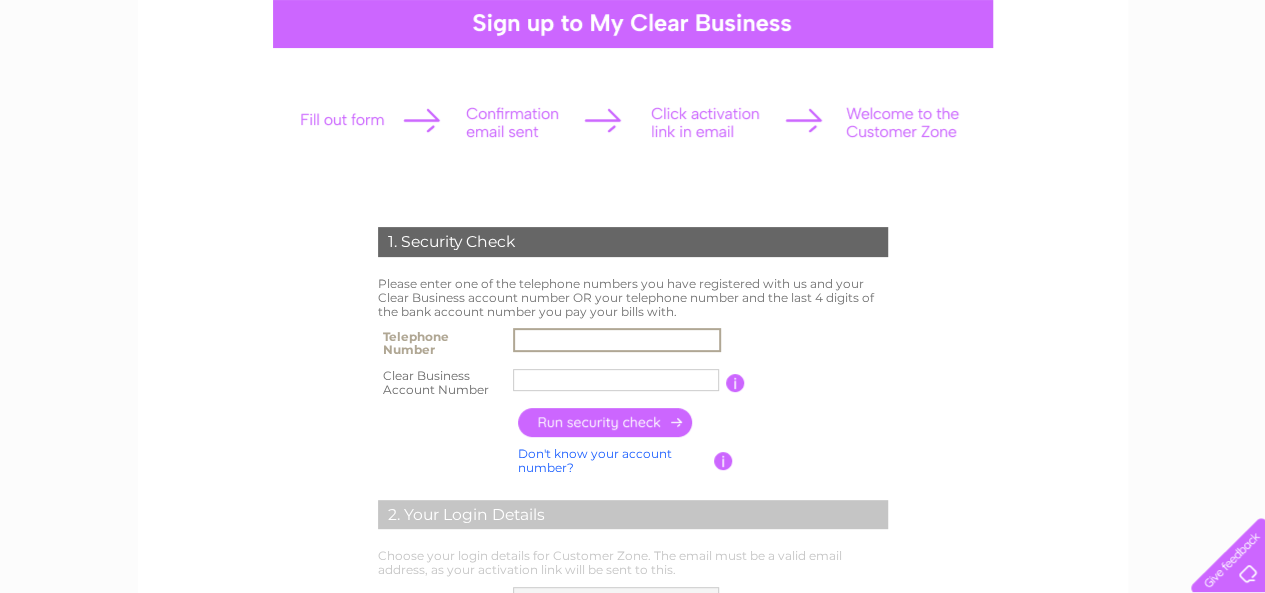 click at bounding box center (617, 340) 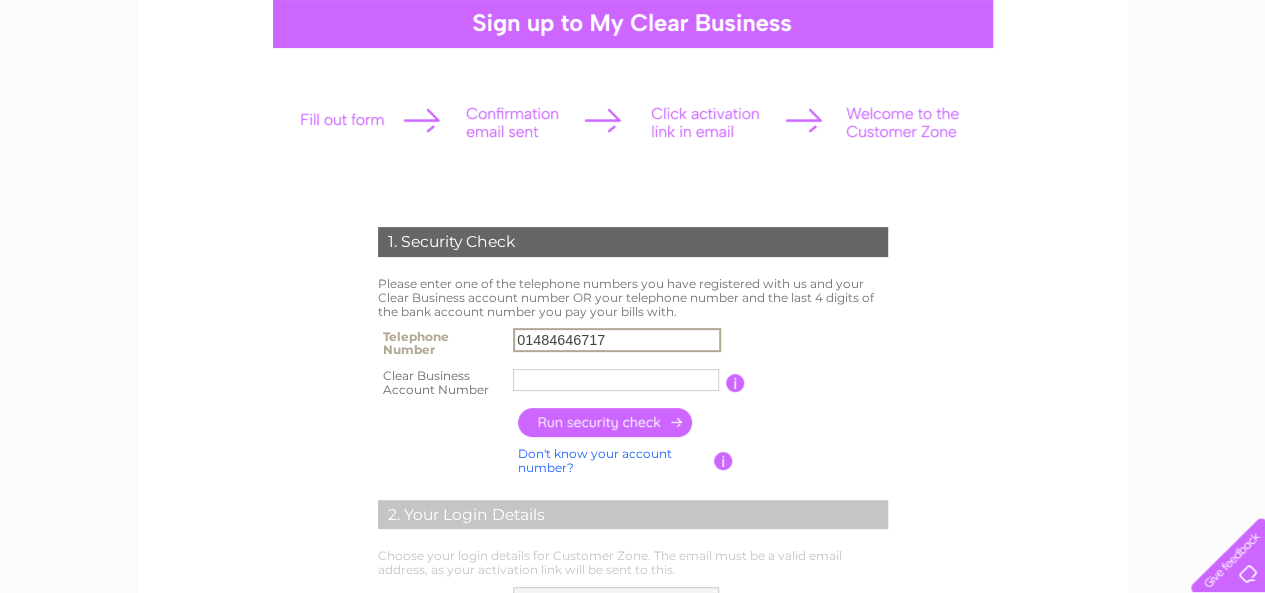 type on "01484646717" 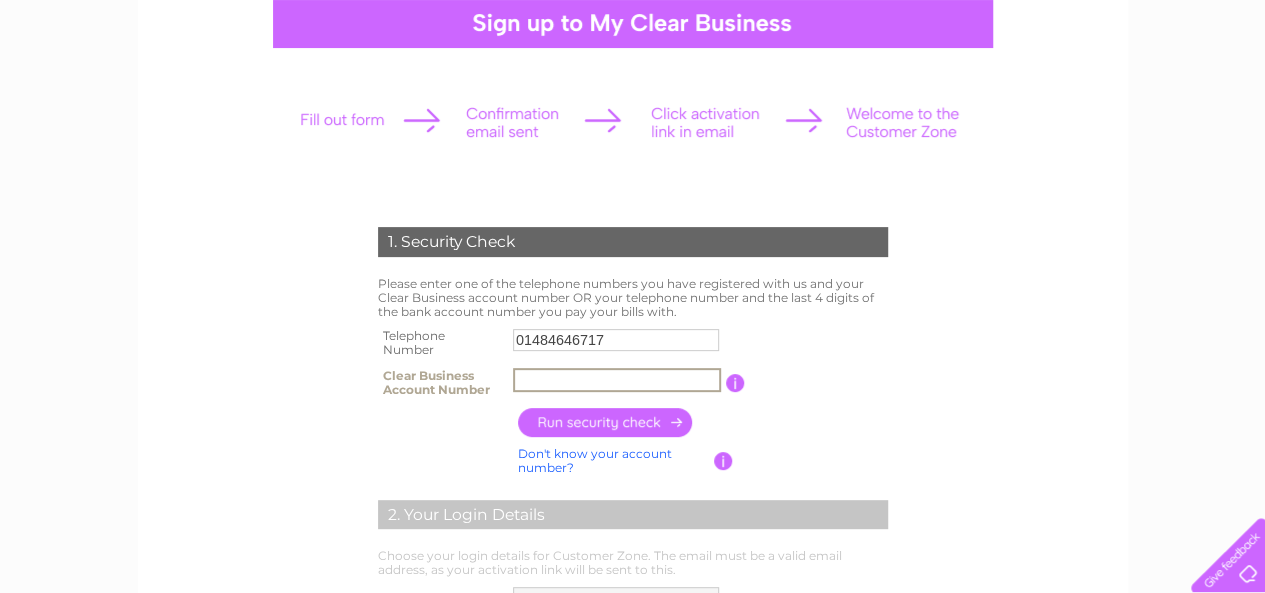 click at bounding box center [617, 380] 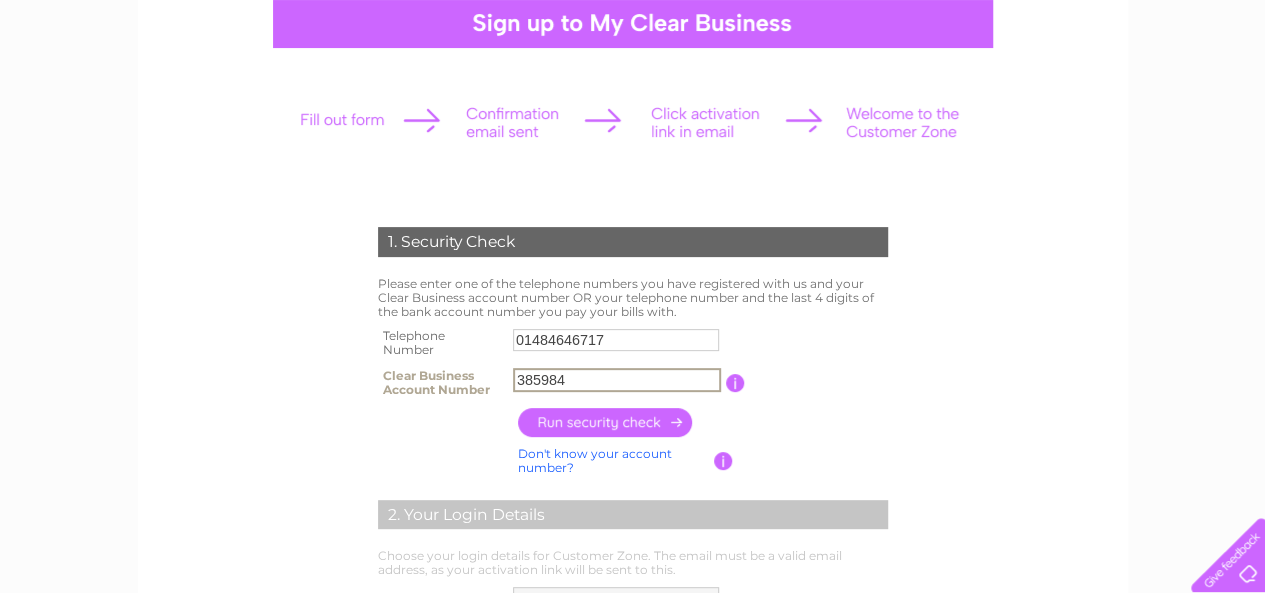 type on "385984" 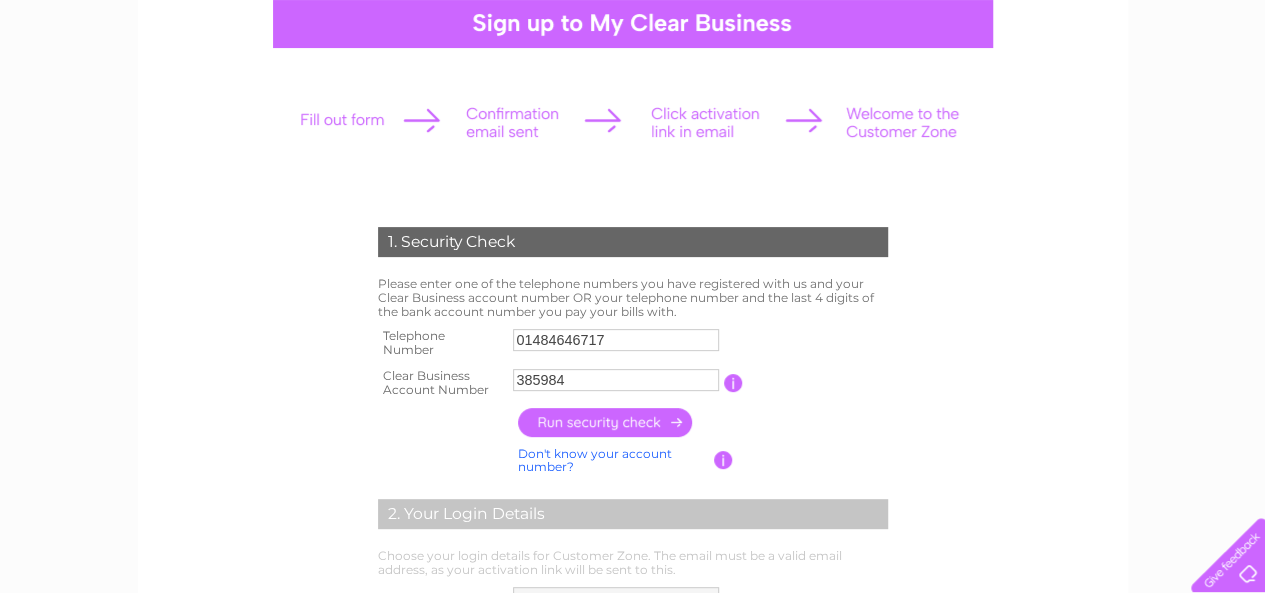 click at bounding box center (606, 422) 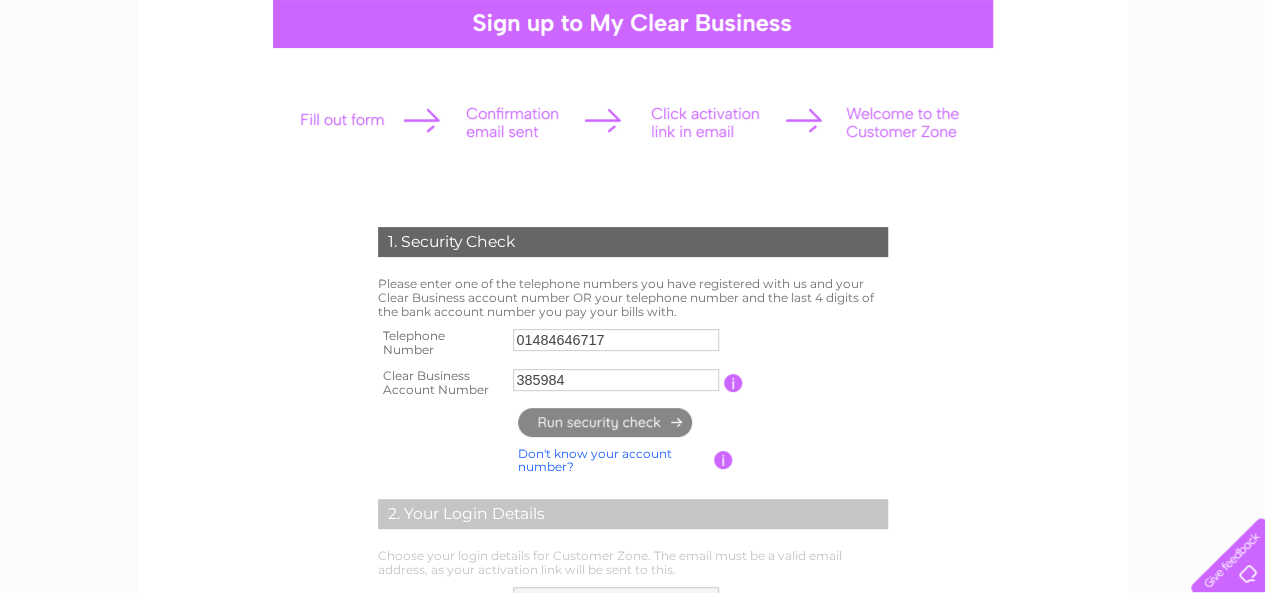 type on "in**@sr*********" 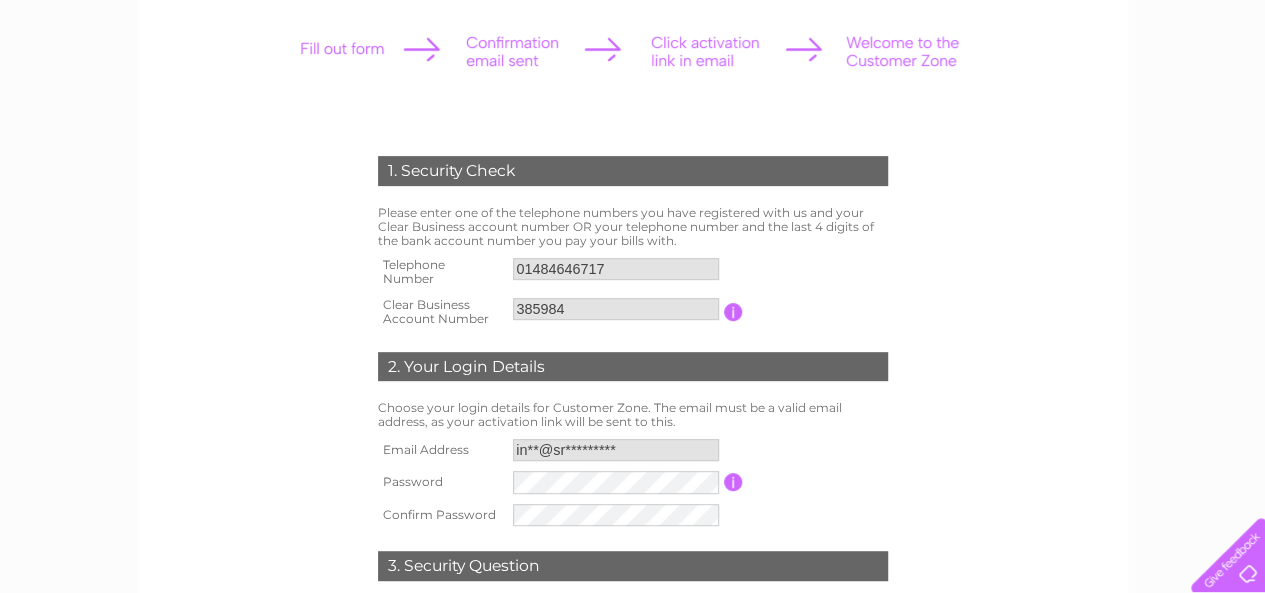 scroll, scrollTop: 300, scrollLeft: 0, axis: vertical 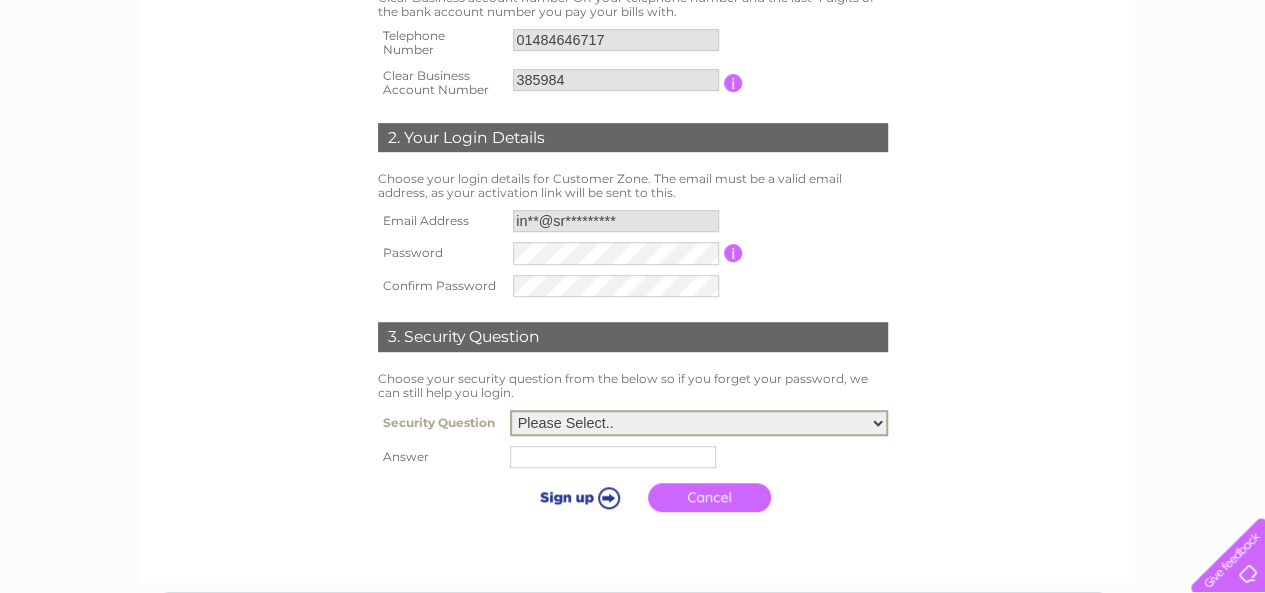 click on "Please Select..
In what town or city was your first job?
In what town or city did you meet your spouse/partner?
In what town or city did your mother and father meet?
What street did you live on as a child?
What was the name of your first pet?
Who was your childhood hero?" at bounding box center (699, 423) 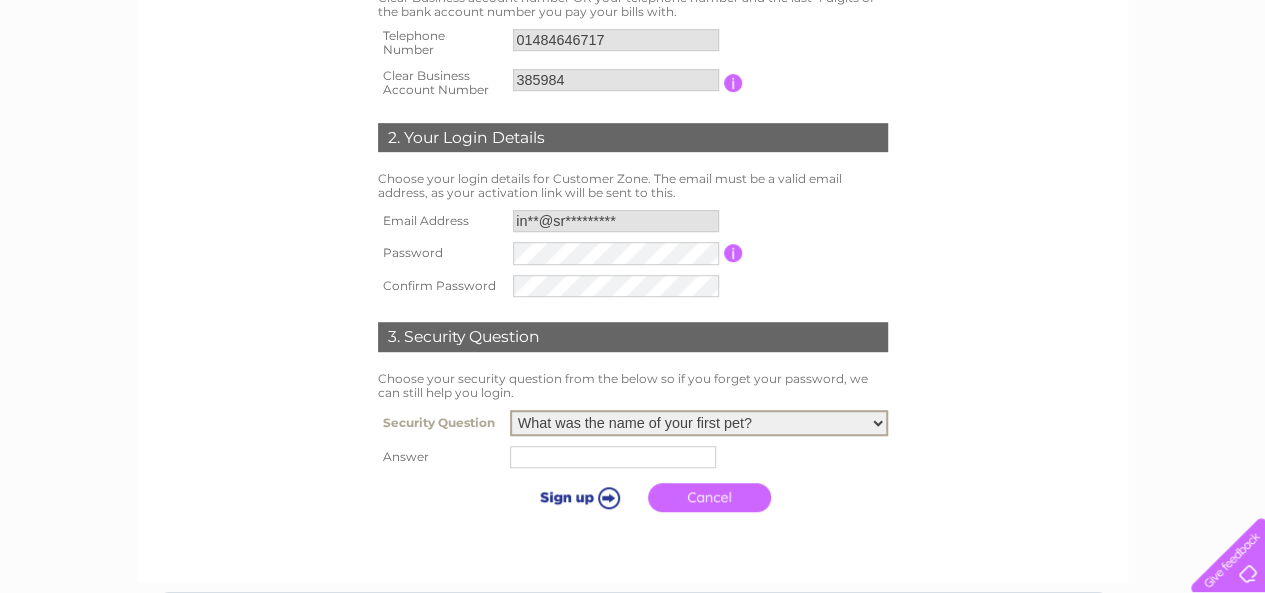 click on "Please Select..
In what town or city was your first job?
In what town or city did you meet your spouse/partner?
In what town or city did your mother and father meet?
What street did you live on as a child?
What was the name of your first pet?
Who was your childhood hero?" at bounding box center (699, 423) 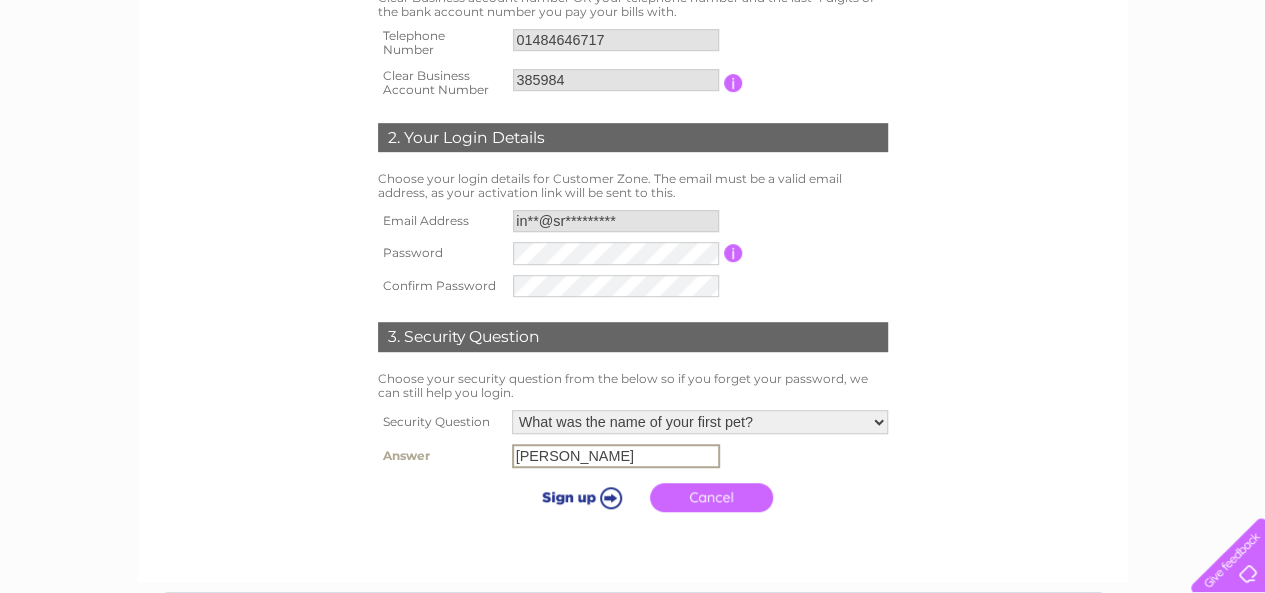 type on "Rosie" 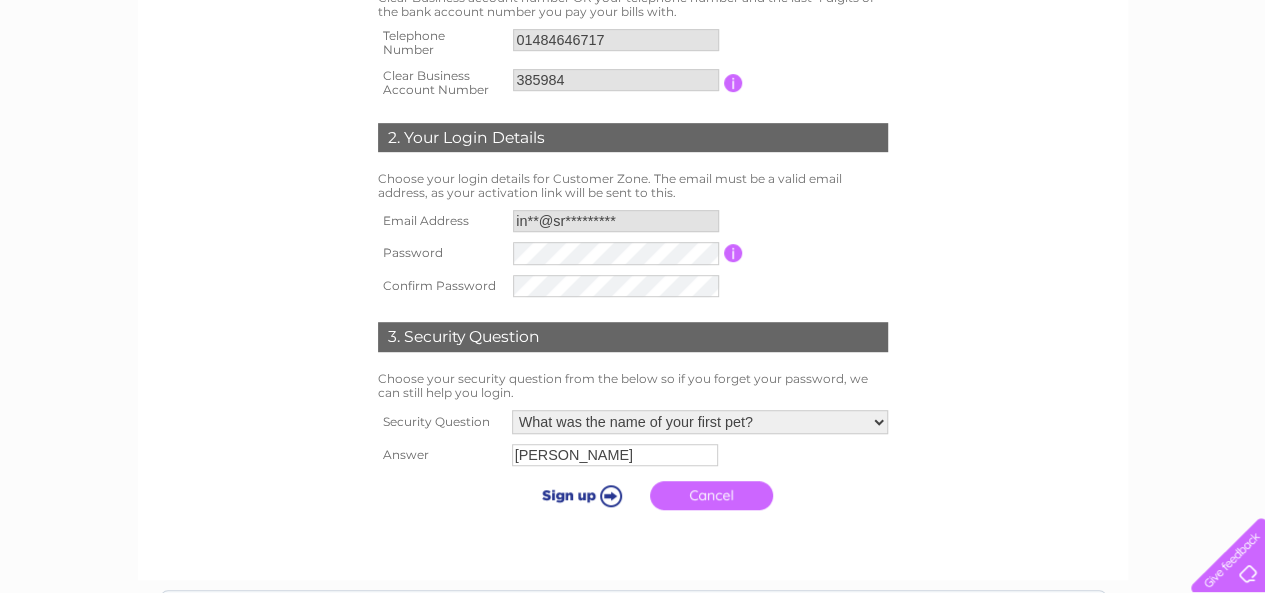 click at bounding box center (578, 495) 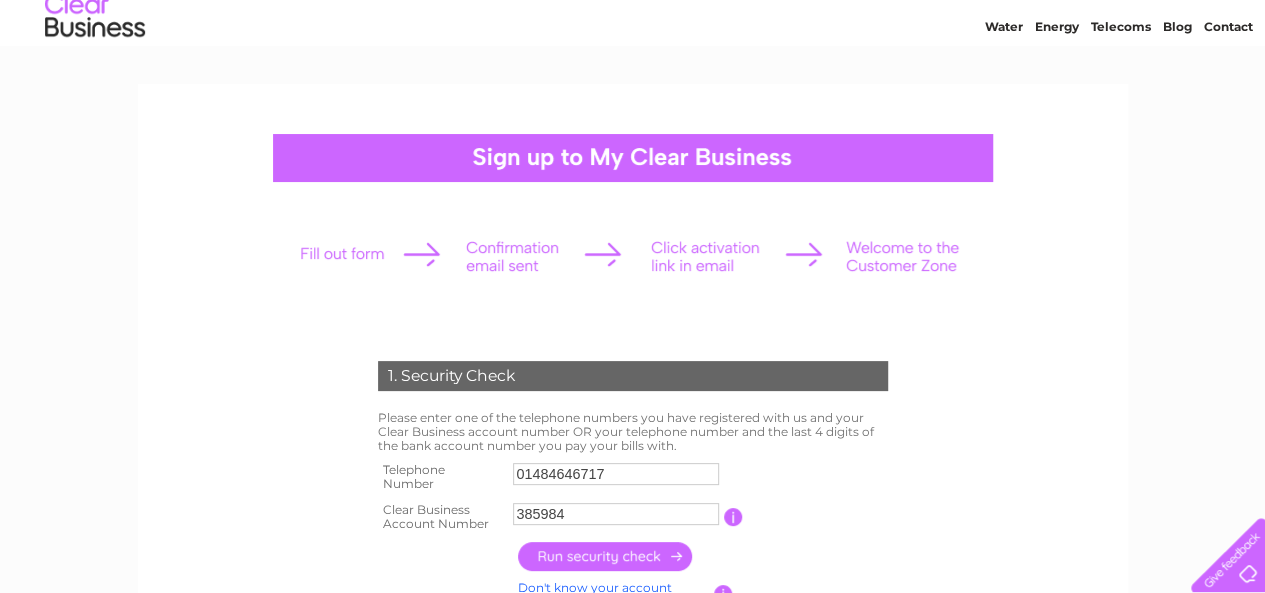 scroll, scrollTop: 0, scrollLeft: 0, axis: both 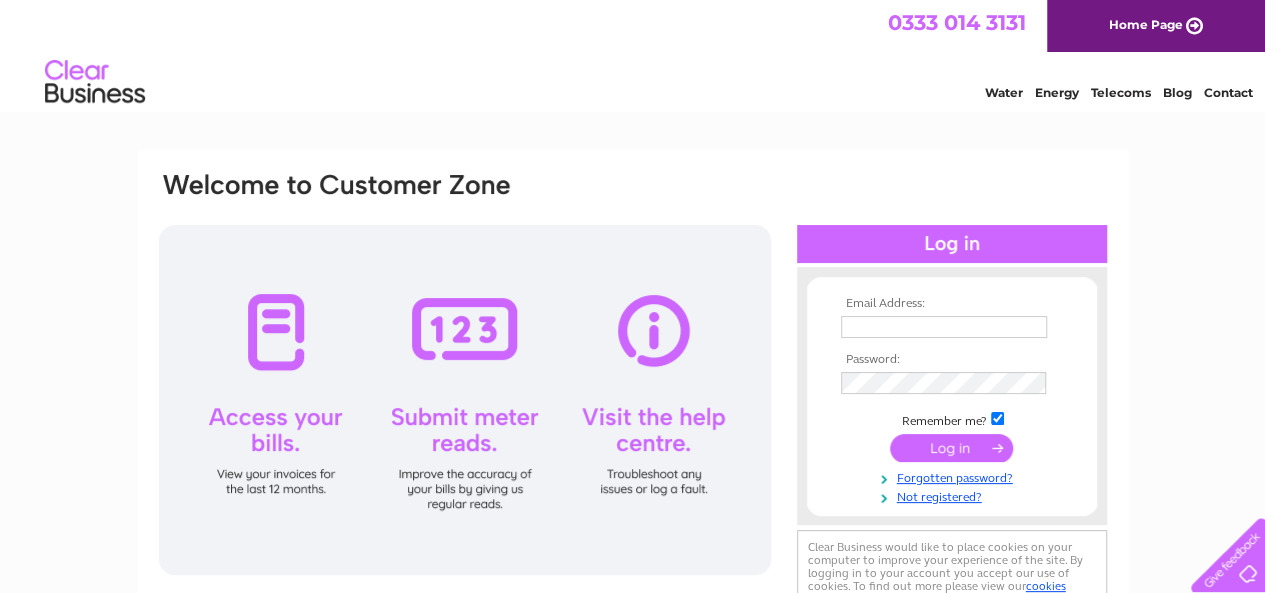 click at bounding box center [944, 327] 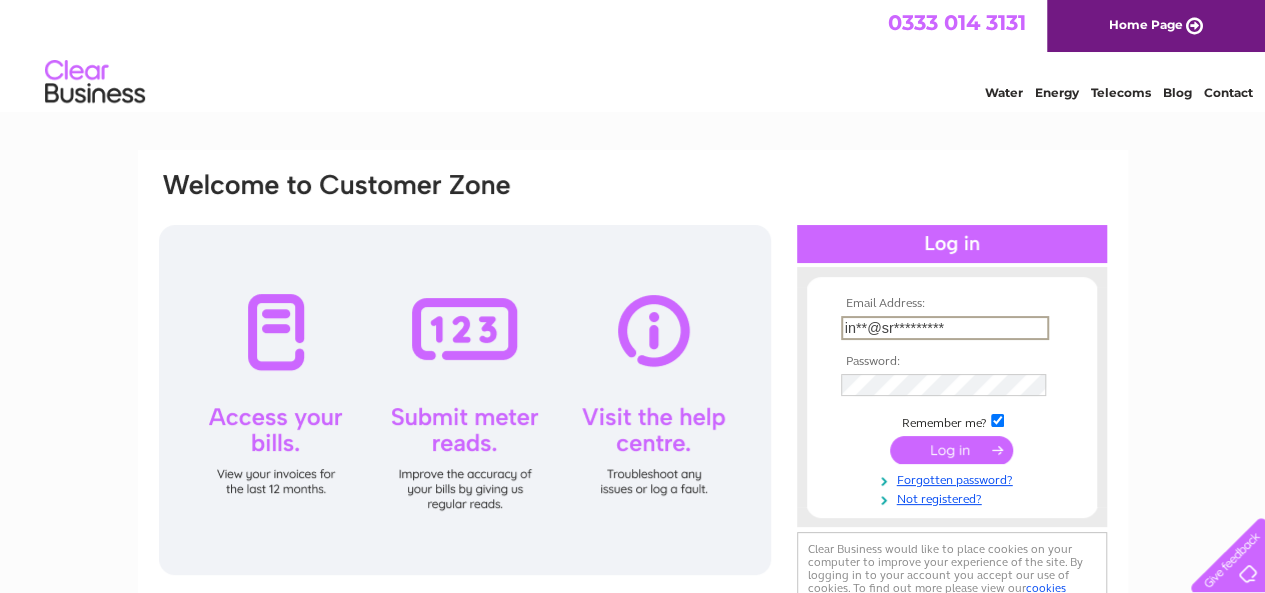 click on "Email Address:
in**@sr*********
Password:
Remember me?" at bounding box center [952, 402] 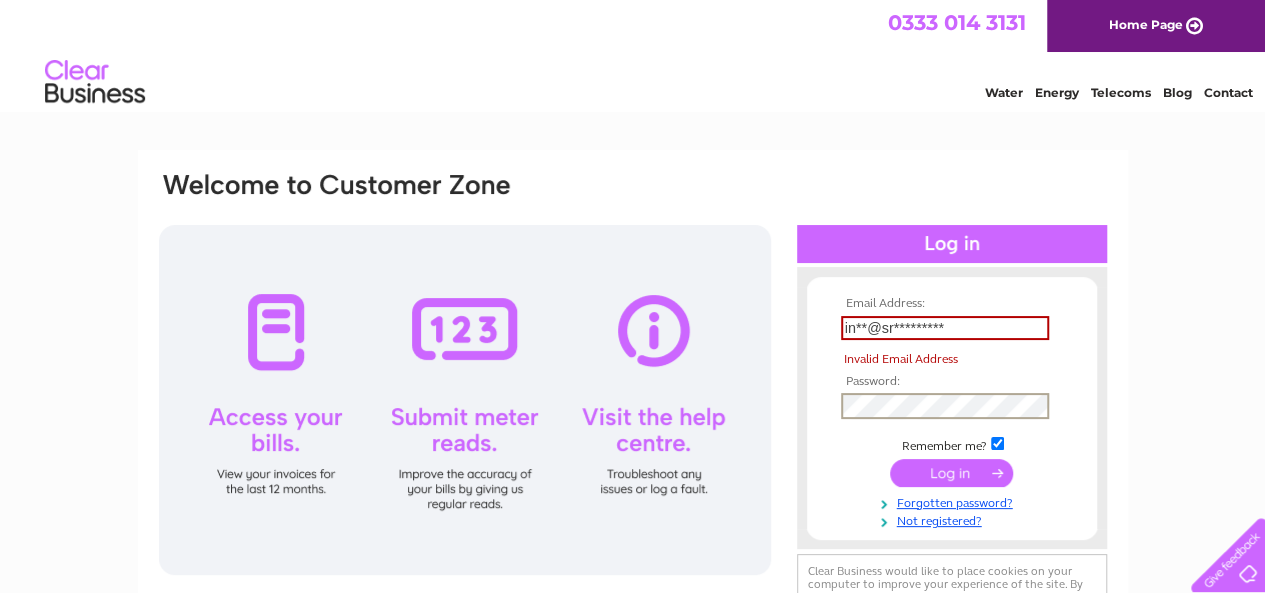 click on "in**@sr*********" at bounding box center (945, 328) 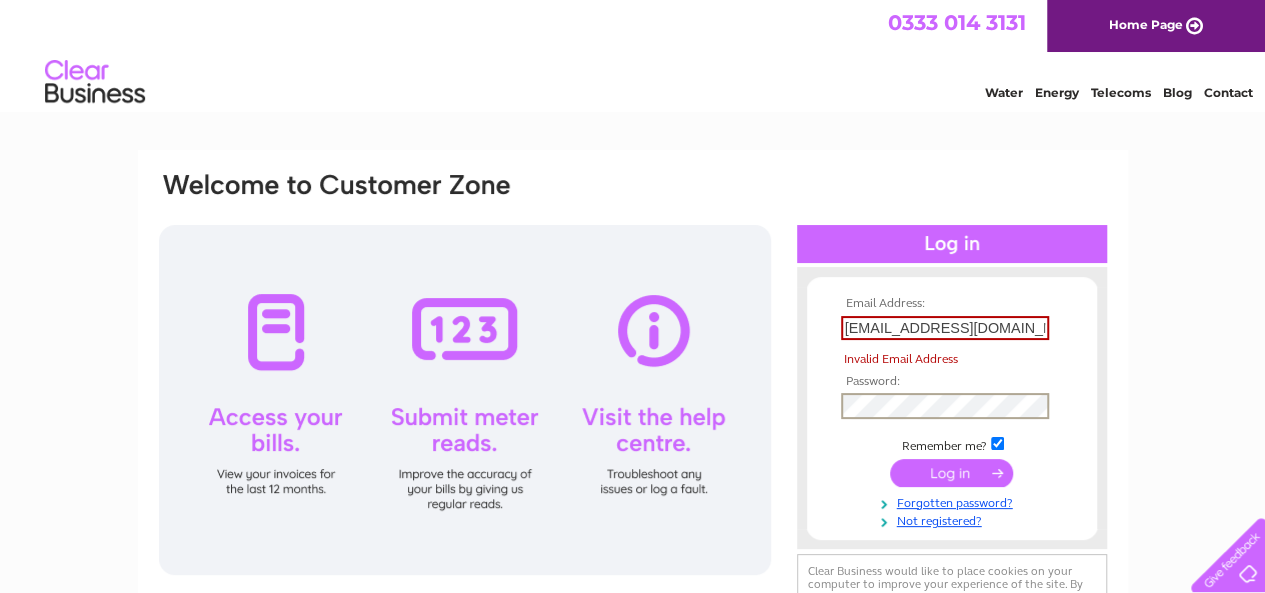 click at bounding box center [951, 473] 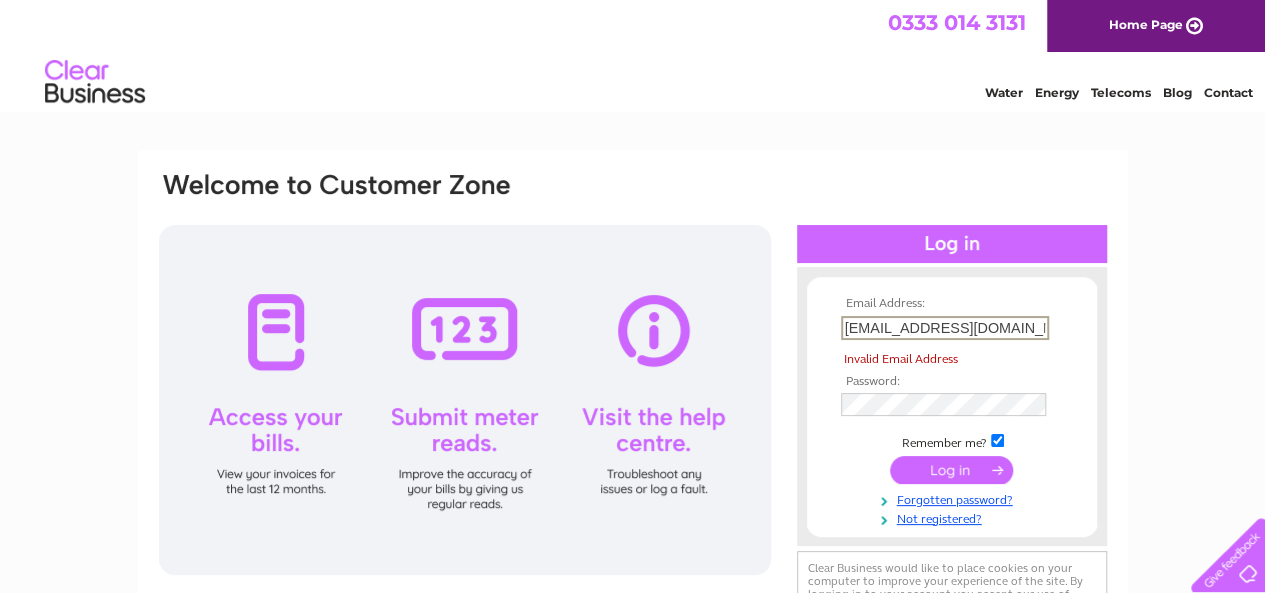 click at bounding box center (951, 470) 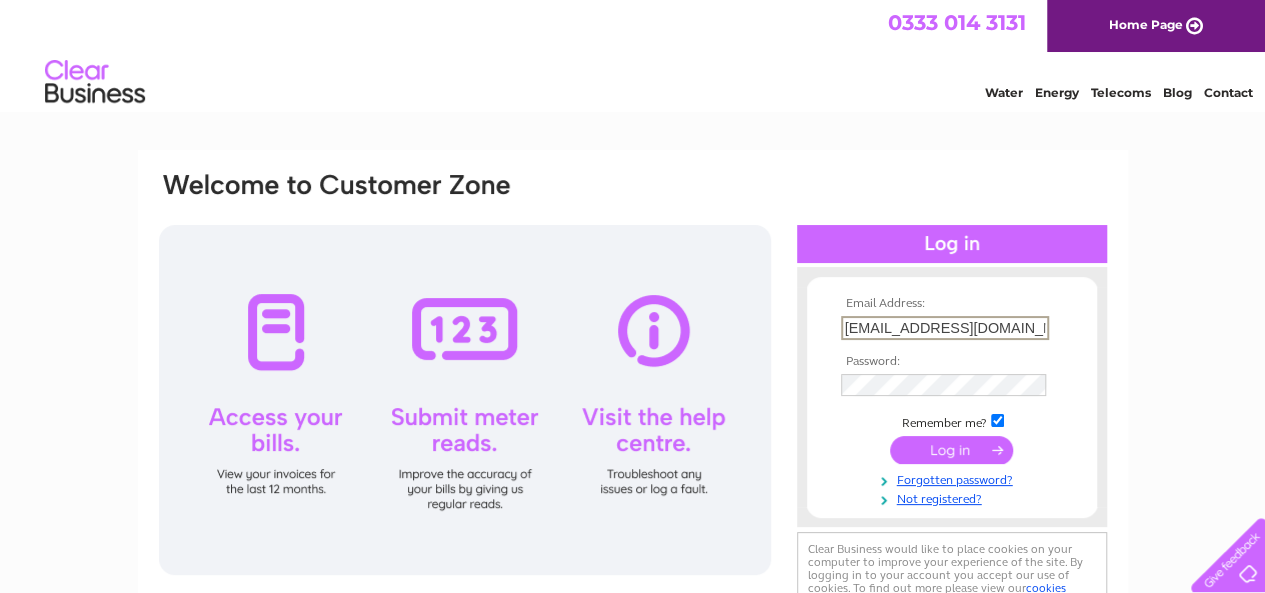 type on "info@srgen.co.uk" 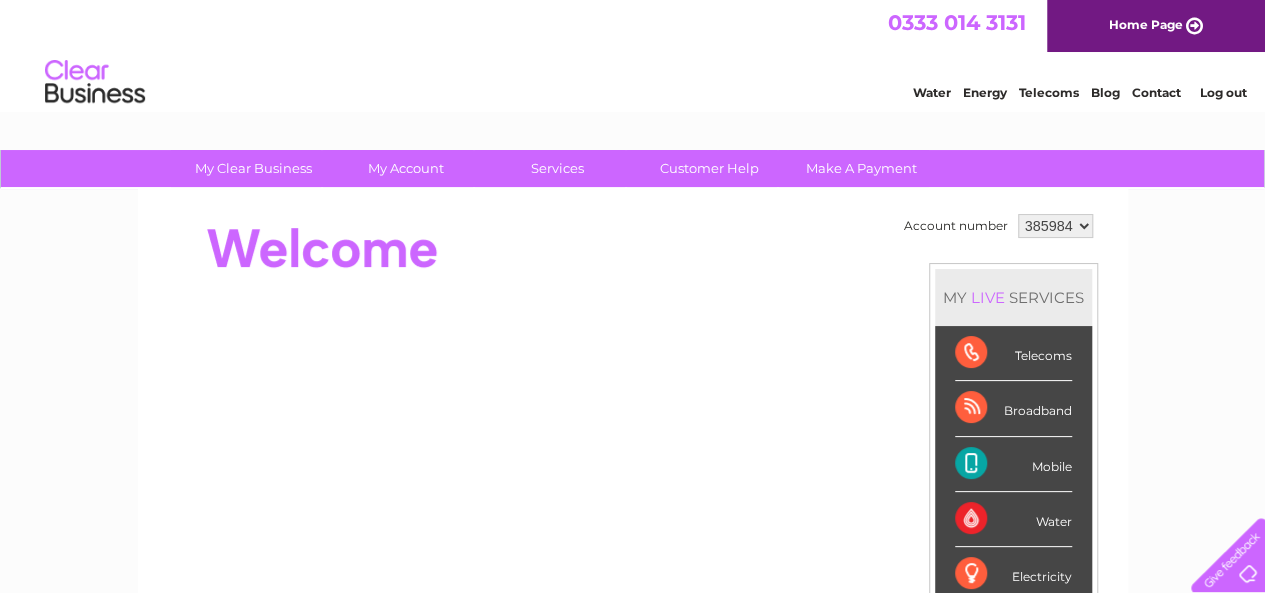 scroll, scrollTop: 0, scrollLeft: 0, axis: both 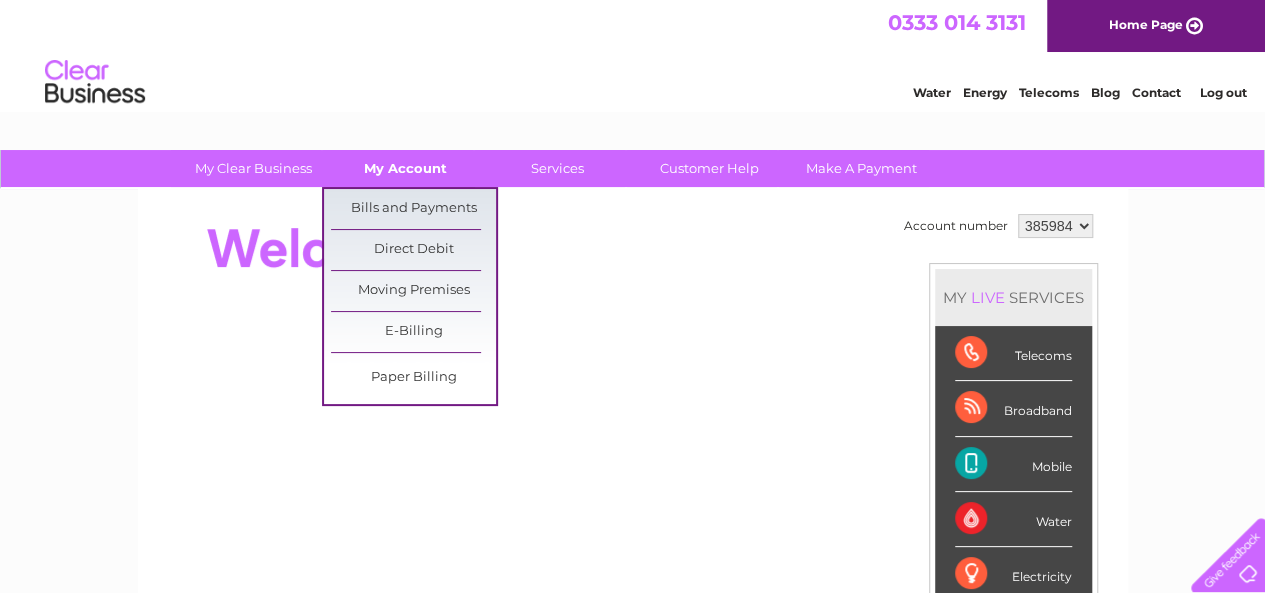 click on "My Account" at bounding box center (405, 168) 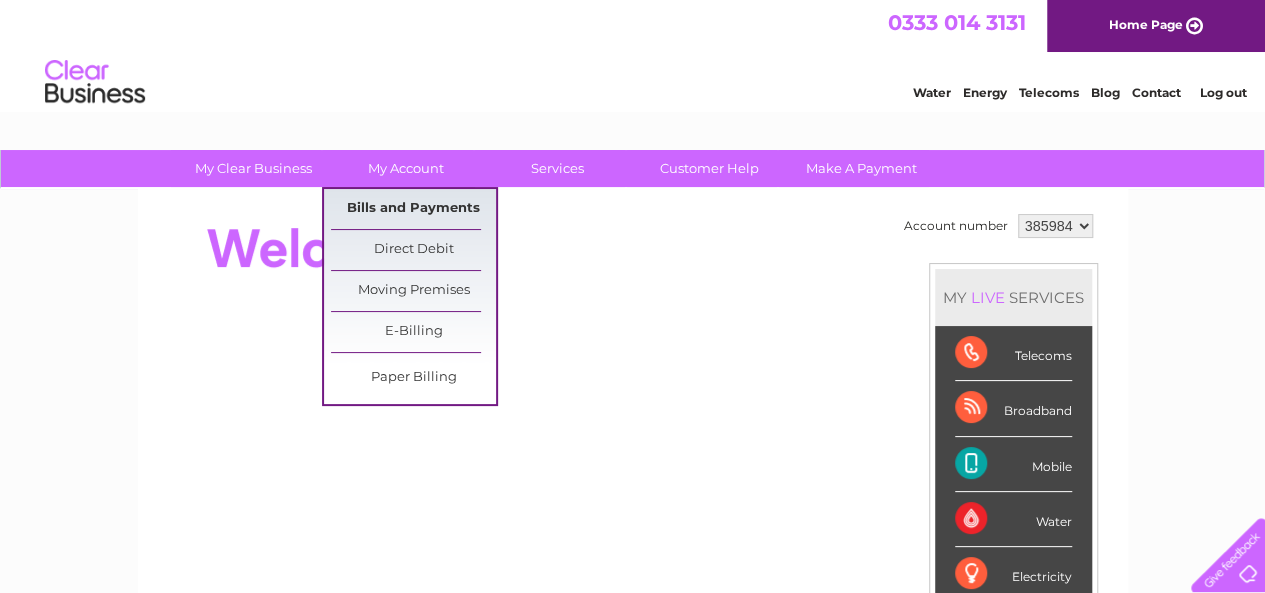 click on "Bills and Payments" at bounding box center [413, 209] 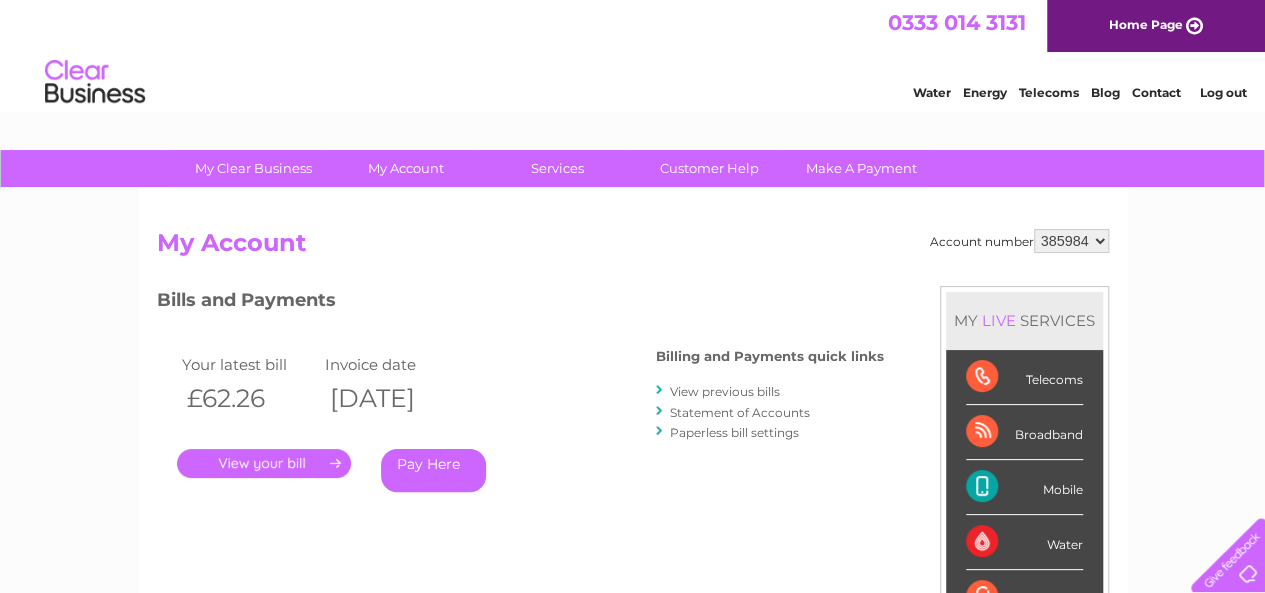 scroll, scrollTop: 0, scrollLeft: 0, axis: both 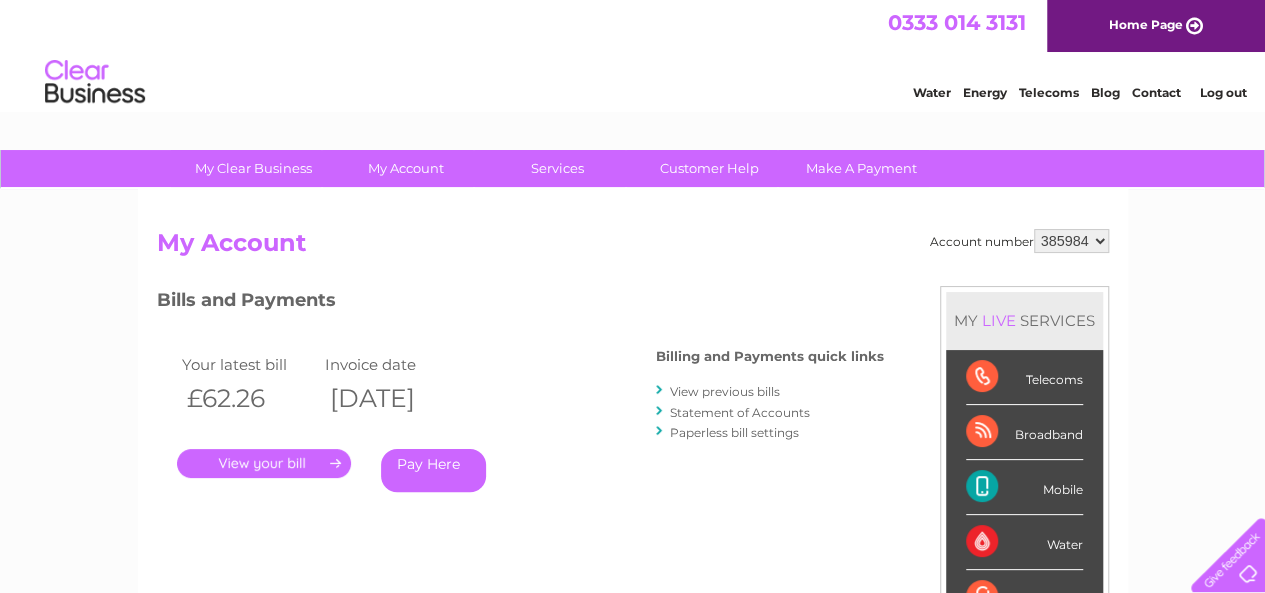 click on "." at bounding box center [264, 463] 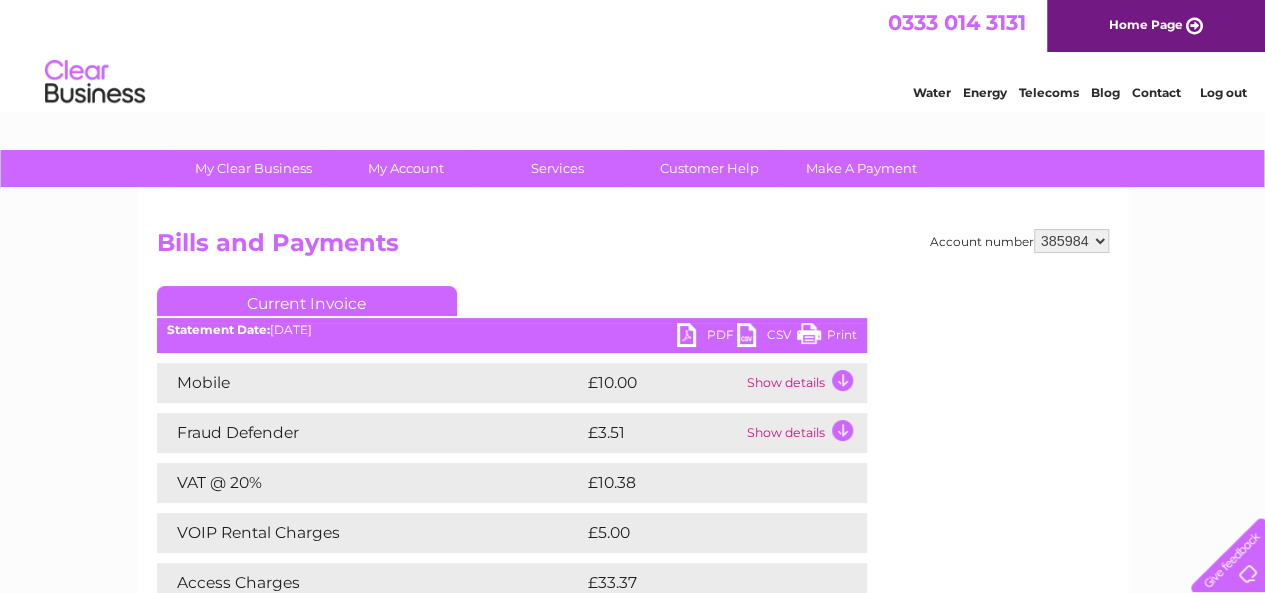 scroll, scrollTop: 100, scrollLeft: 0, axis: vertical 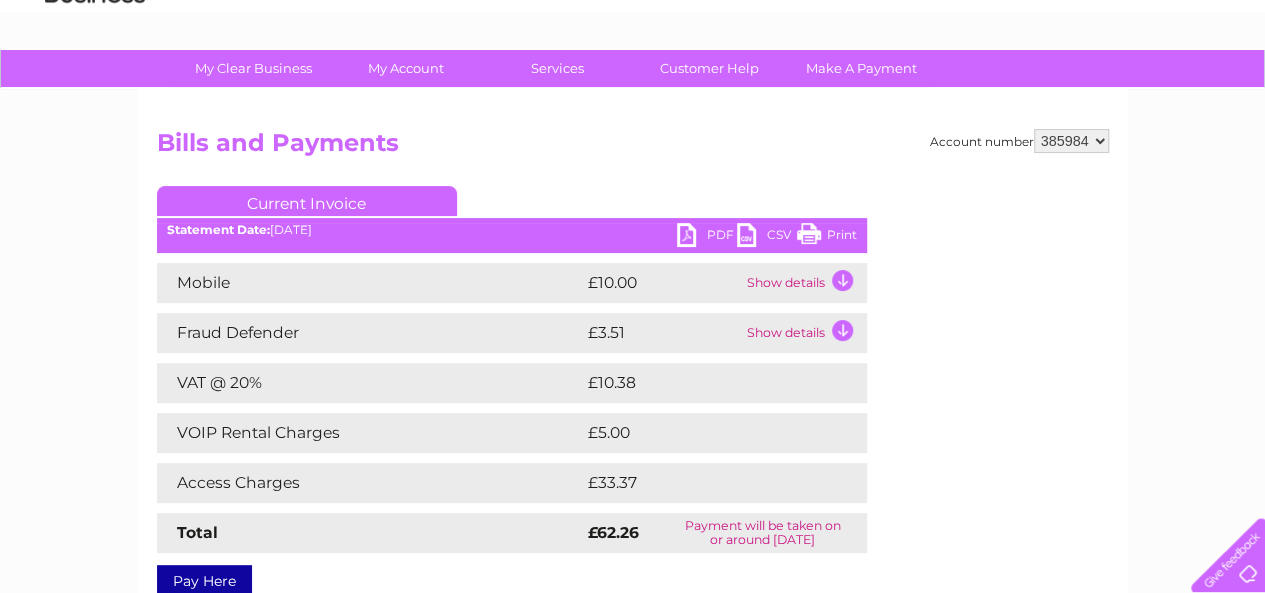 click on "Show details" at bounding box center [804, 283] 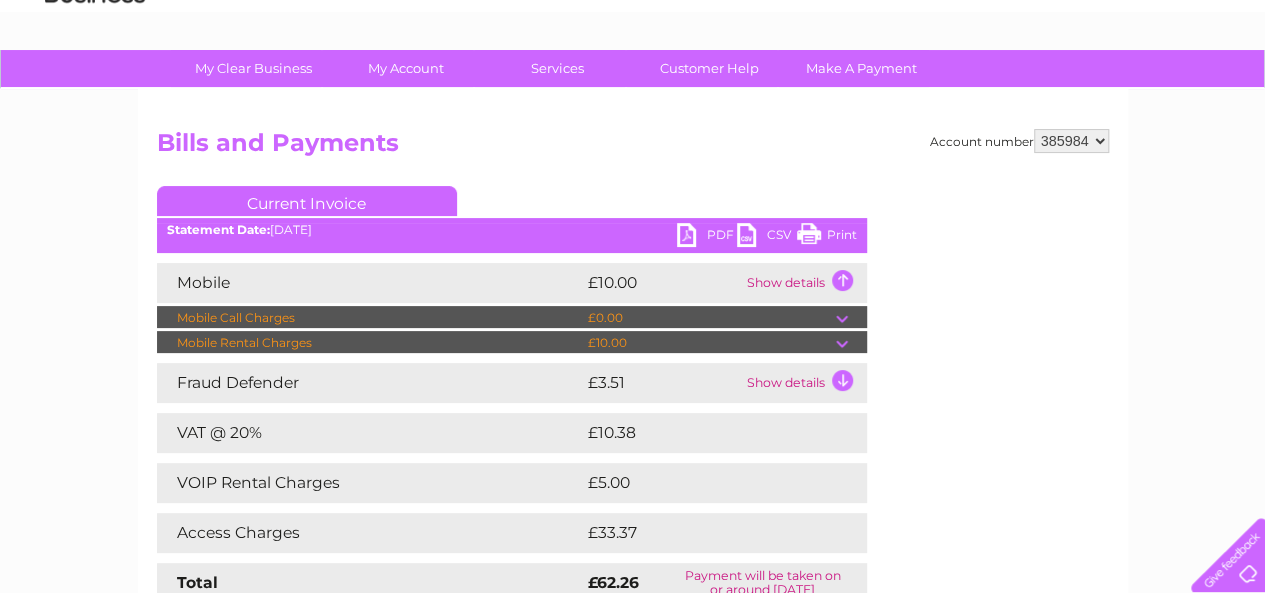 click on "Show details" at bounding box center (804, 283) 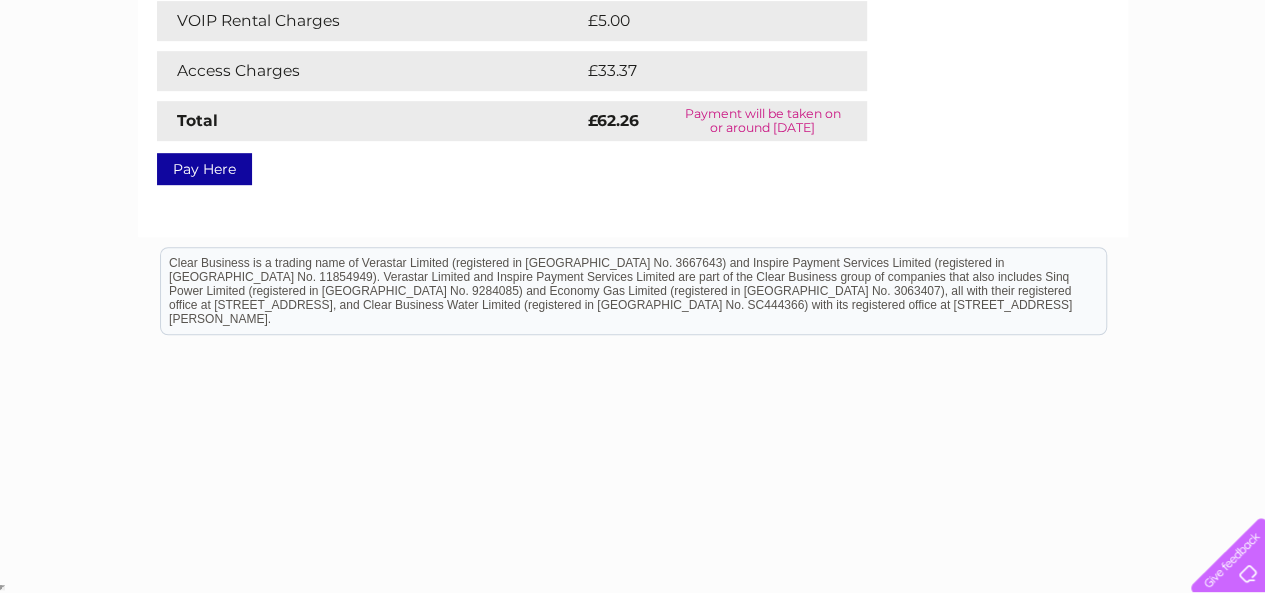 scroll, scrollTop: 112, scrollLeft: 0, axis: vertical 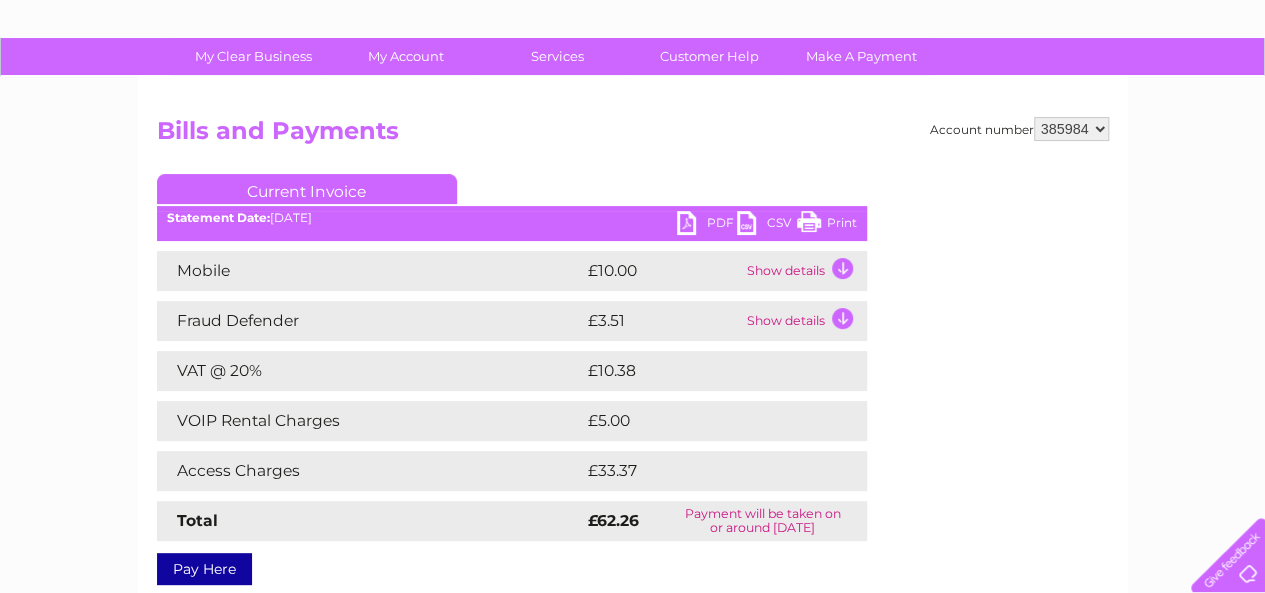 click on "Show details" at bounding box center [804, 321] 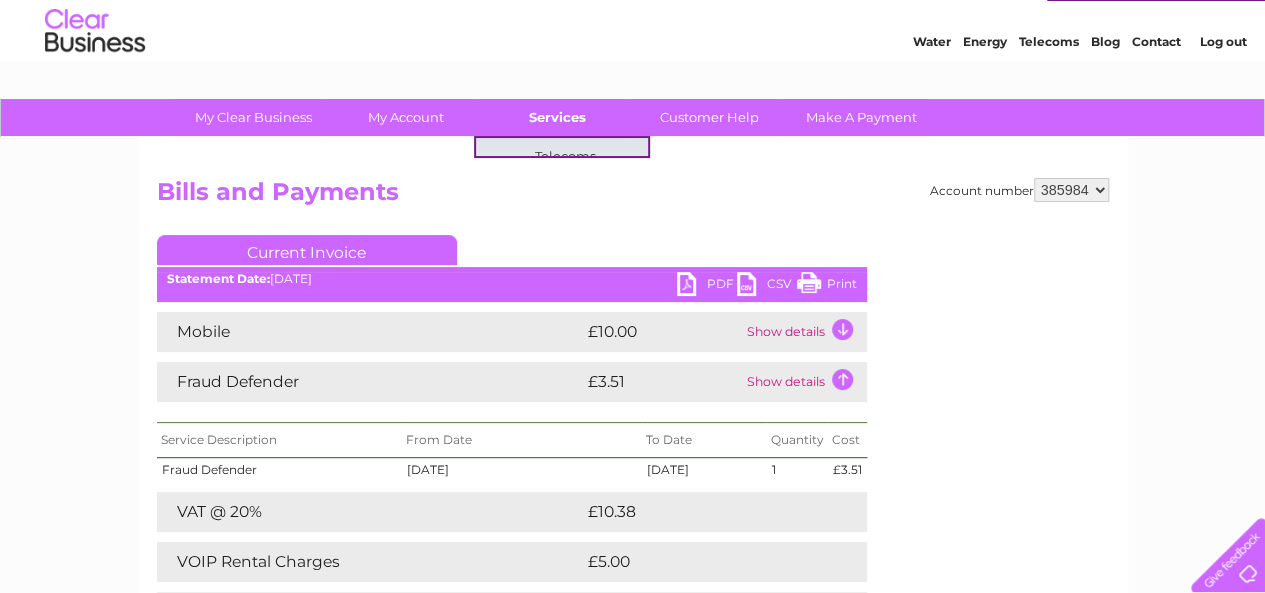 scroll, scrollTop: 0, scrollLeft: 0, axis: both 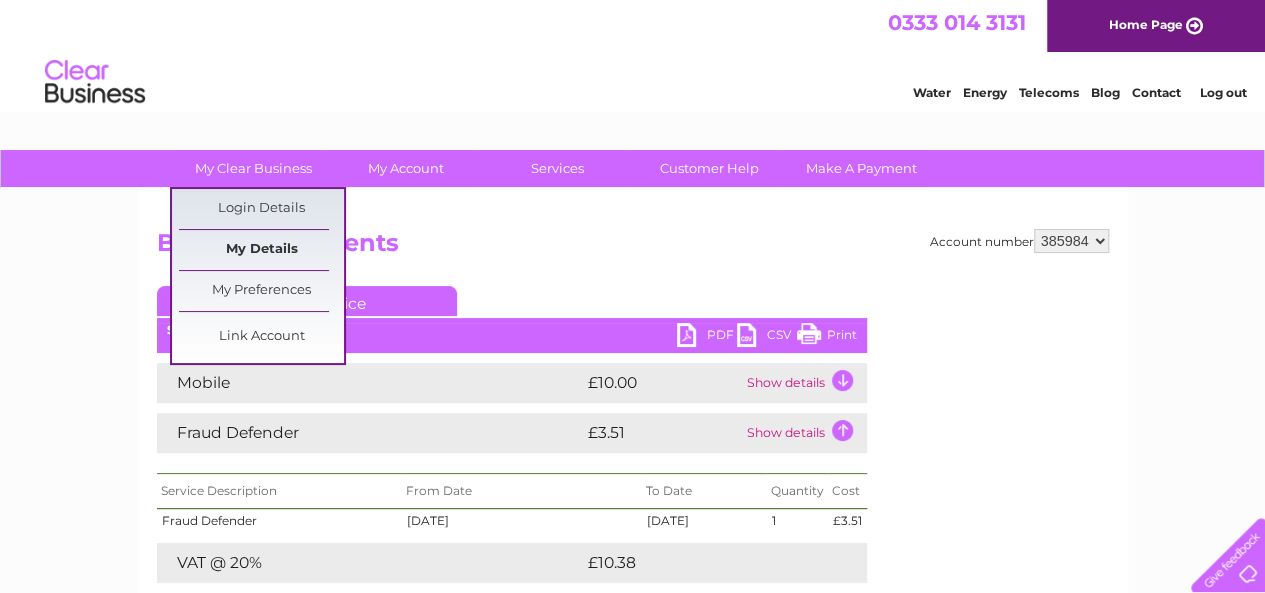 click on "My Details" at bounding box center (261, 250) 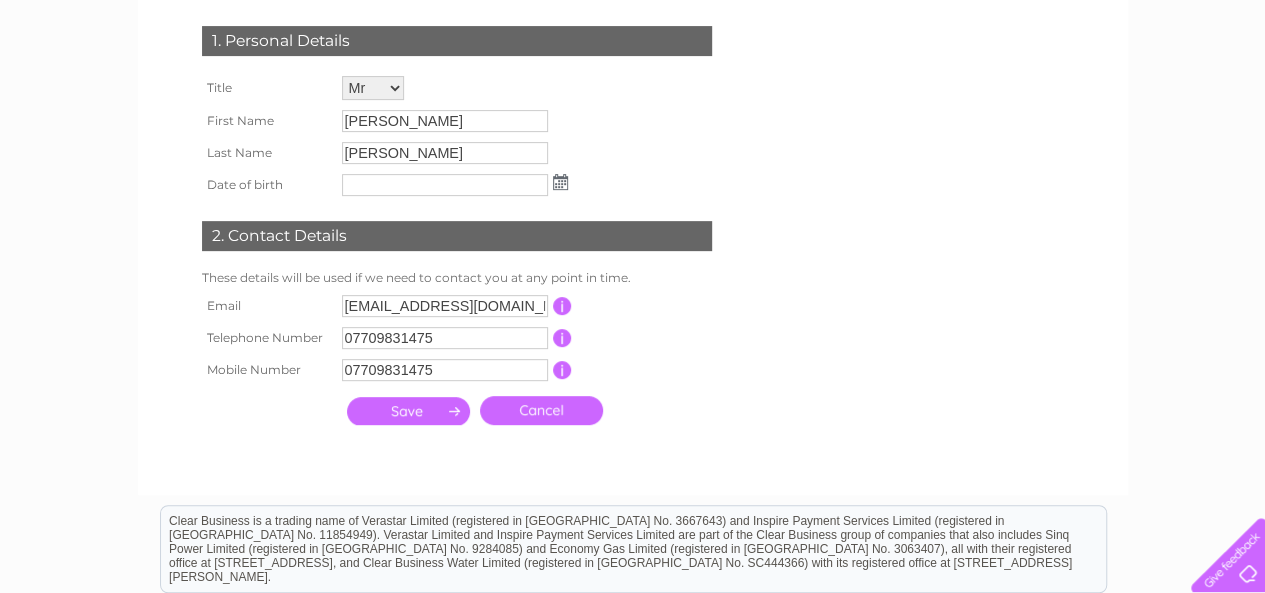 scroll, scrollTop: 0, scrollLeft: 0, axis: both 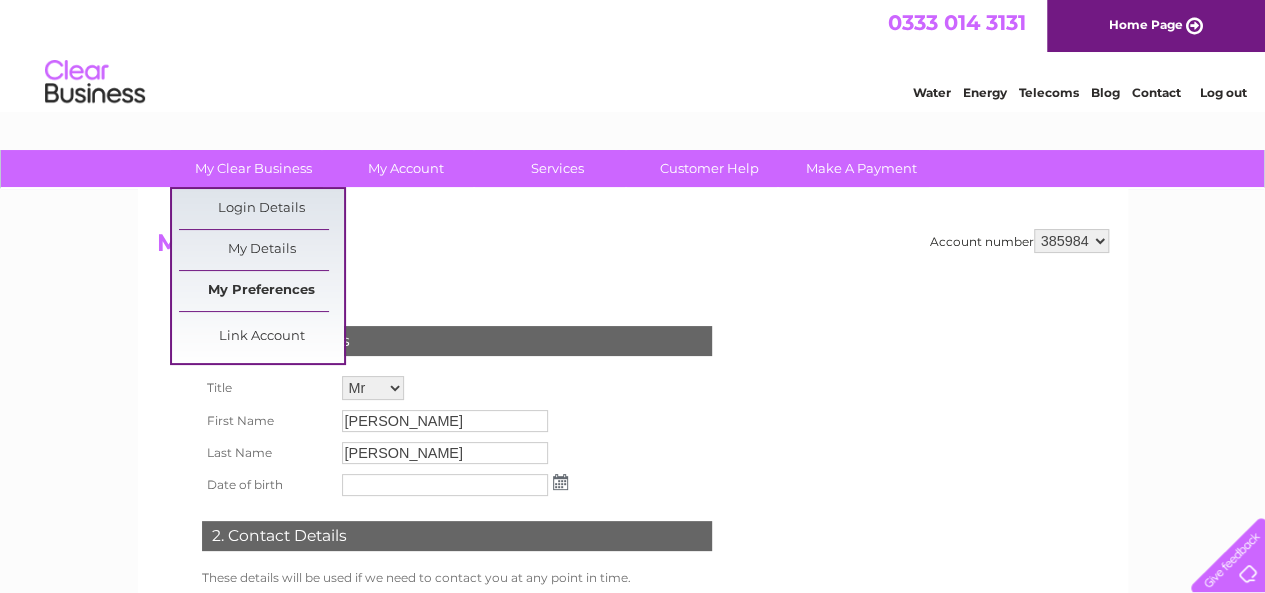 click on "My Preferences" at bounding box center [261, 291] 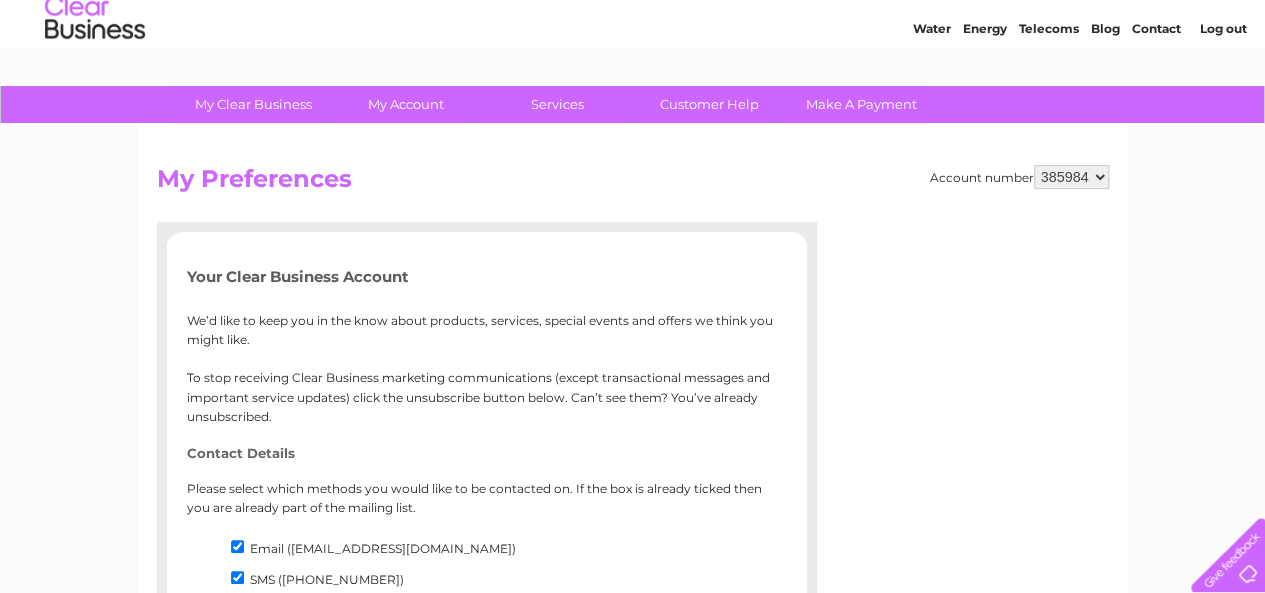 scroll, scrollTop: 0, scrollLeft: 0, axis: both 